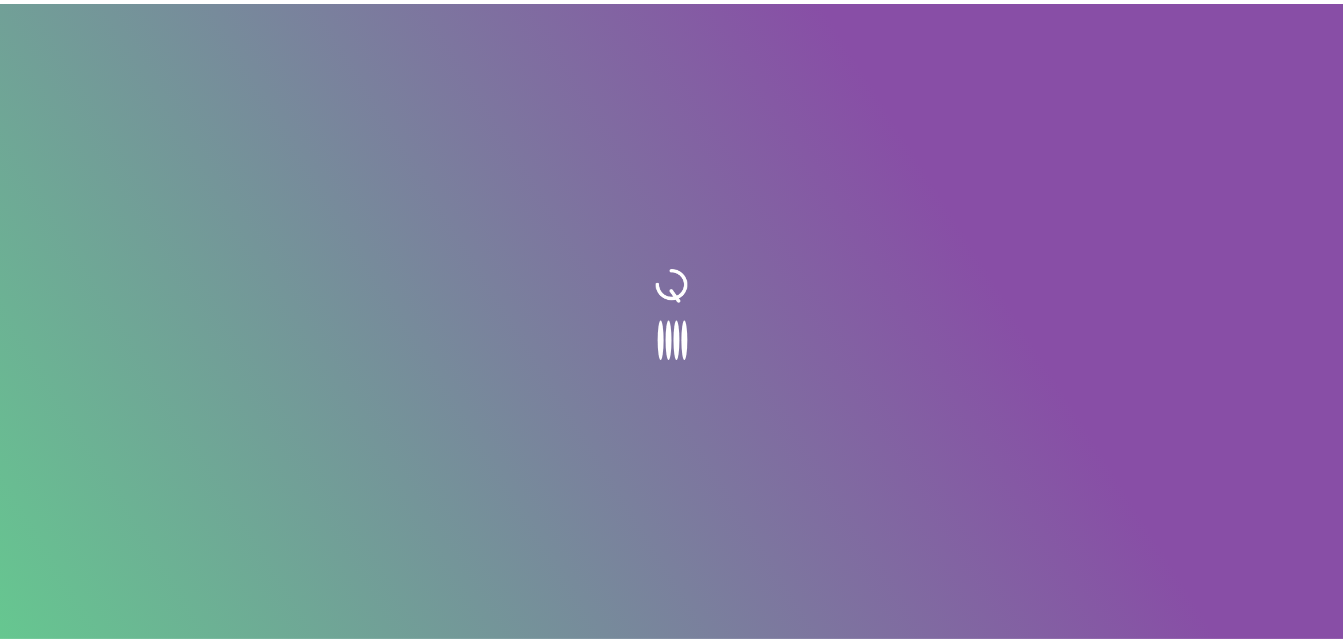 scroll, scrollTop: 0, scrollLeft: 0, axis: both 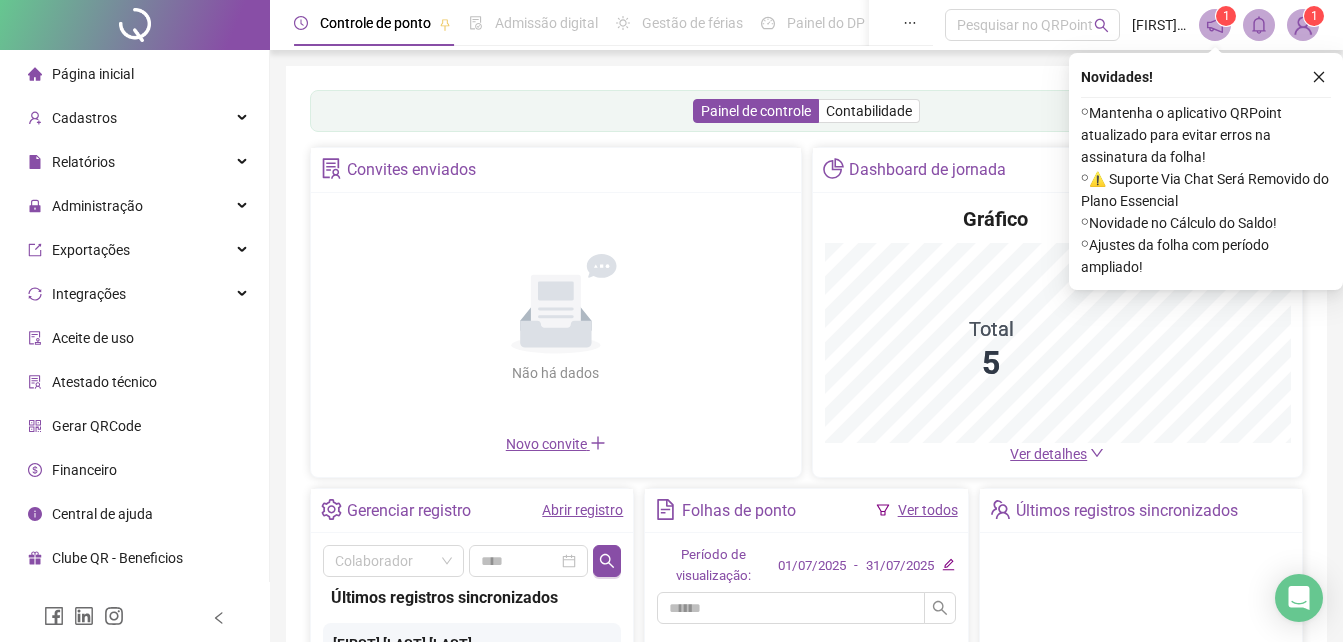 click 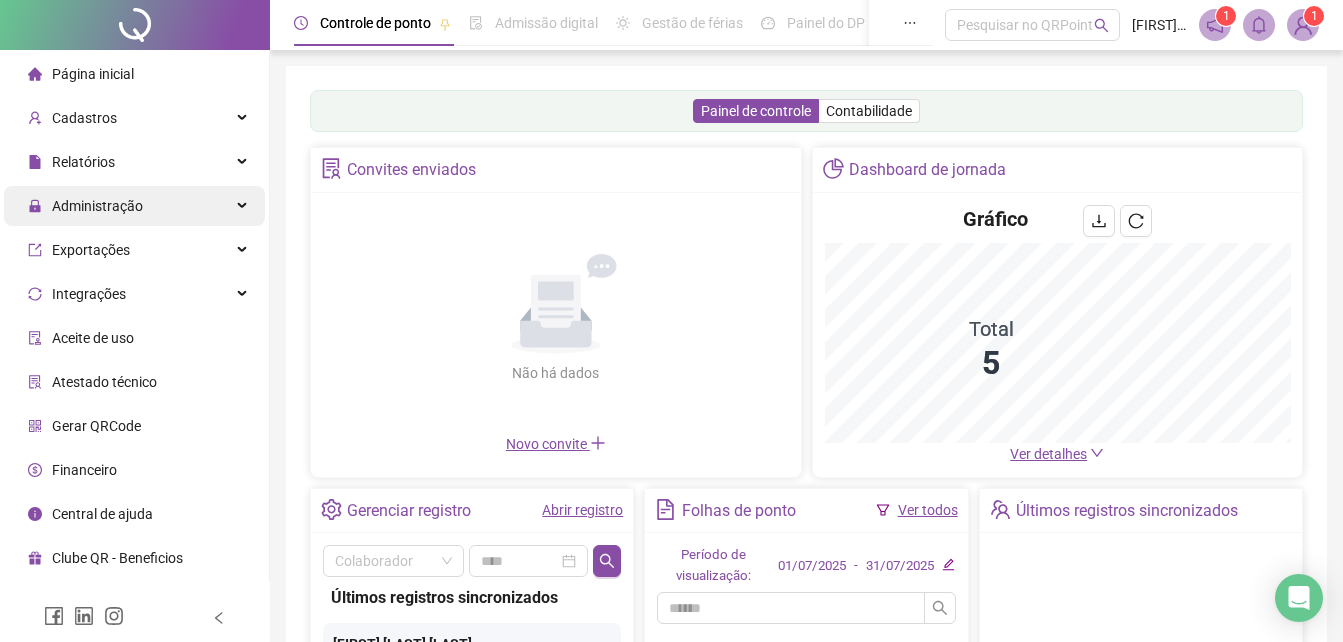 click on "Administração" at bounding box center [97, 206] 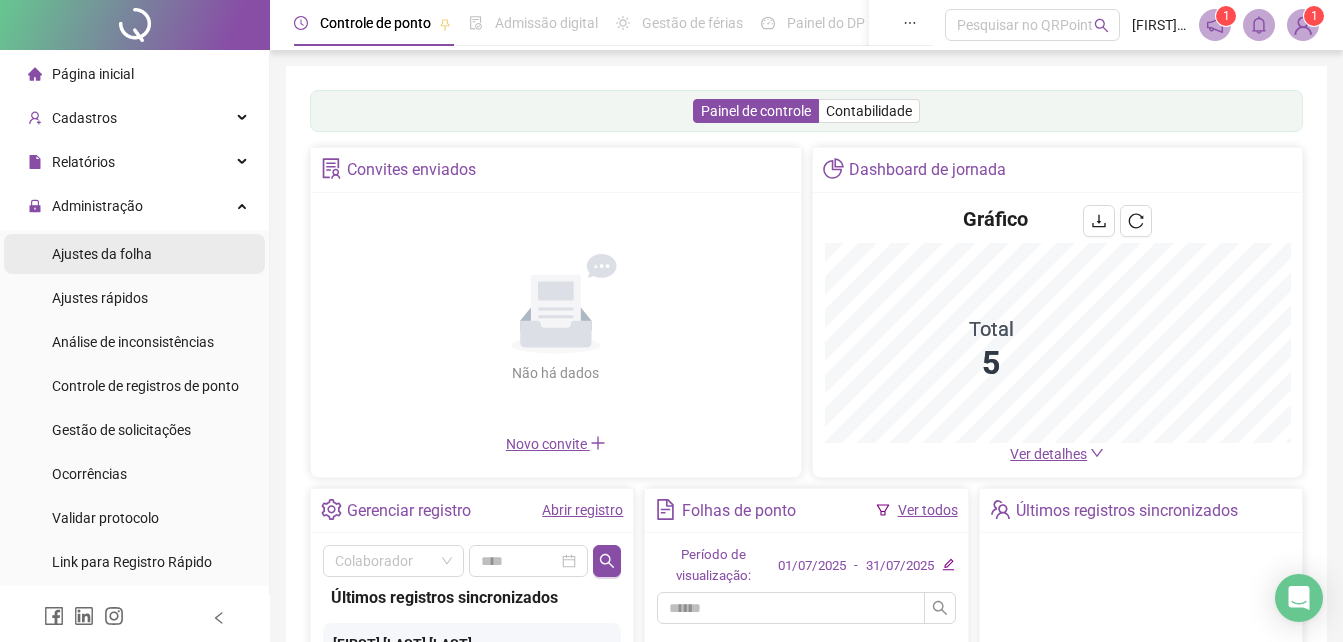 click on "Ajustes da folha" at bounding box center (102, 254) 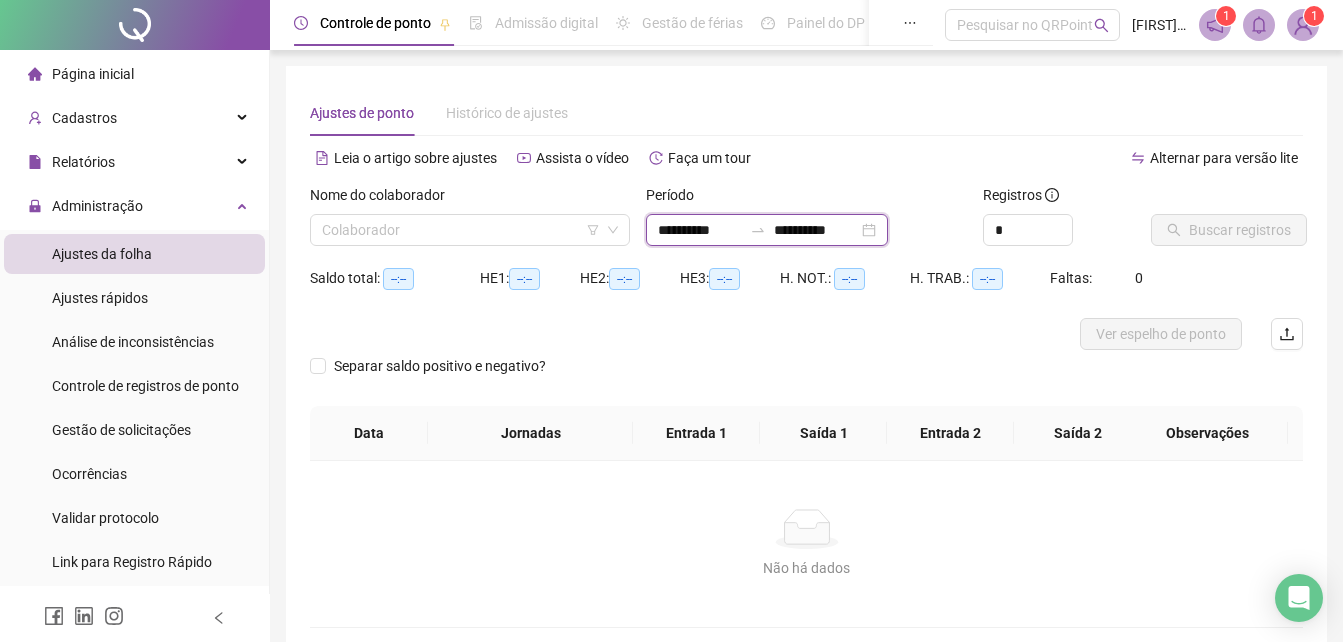 click on "**********" at bounding box center (700, 230) 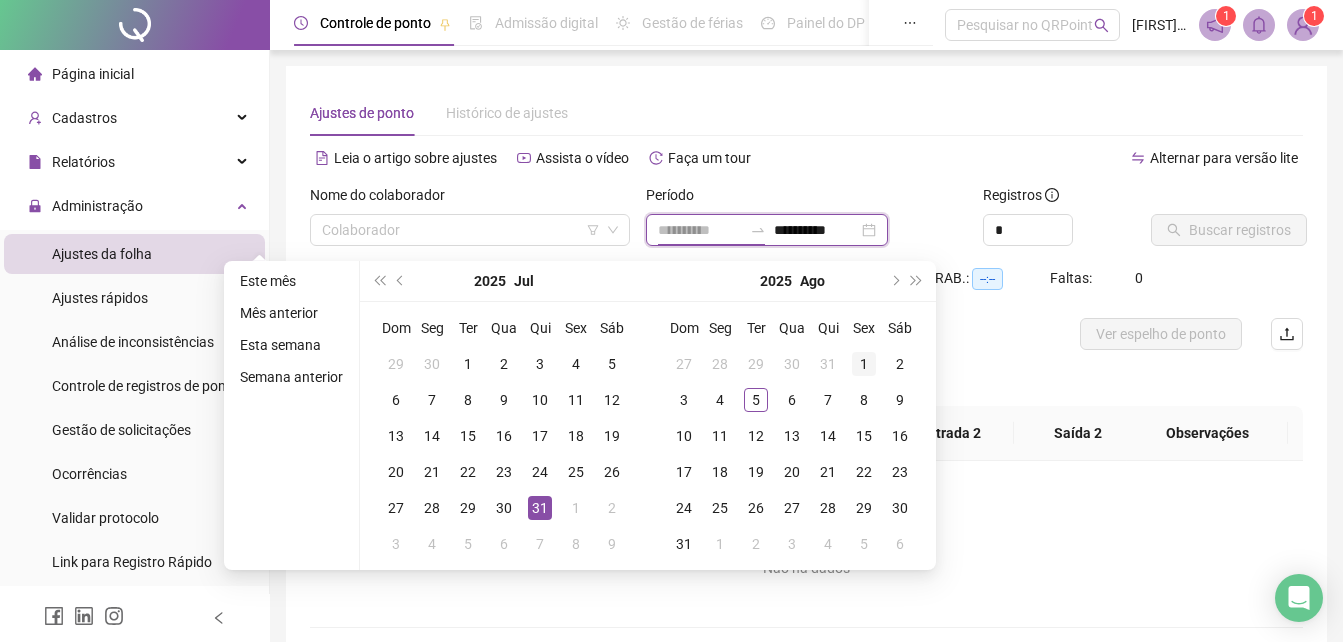 type on "**********" 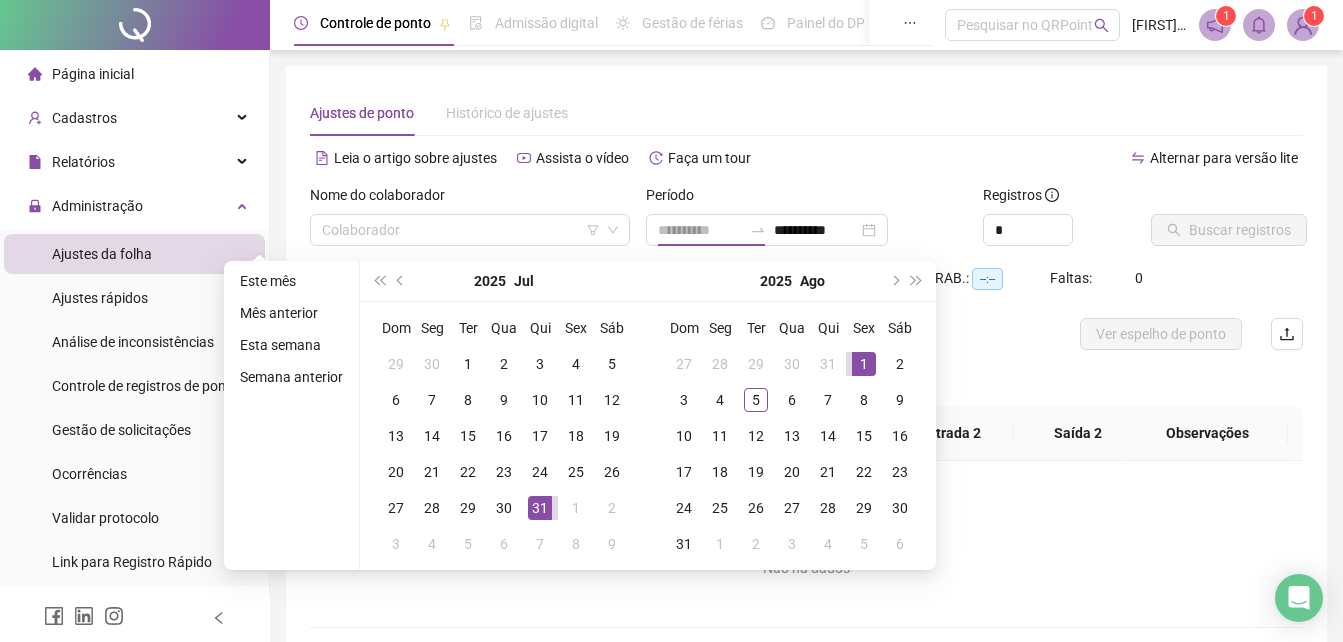 click on "1" at bounding box center (864, 364) 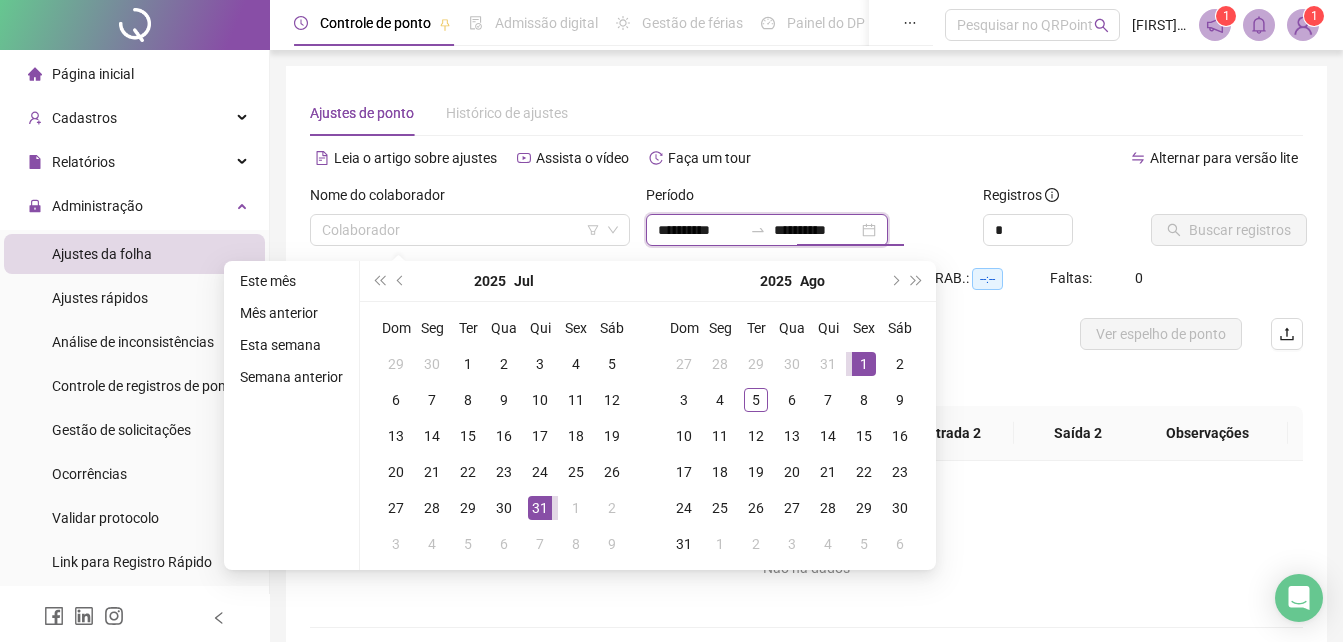 click on "**********" at bounding box center (816, 230) 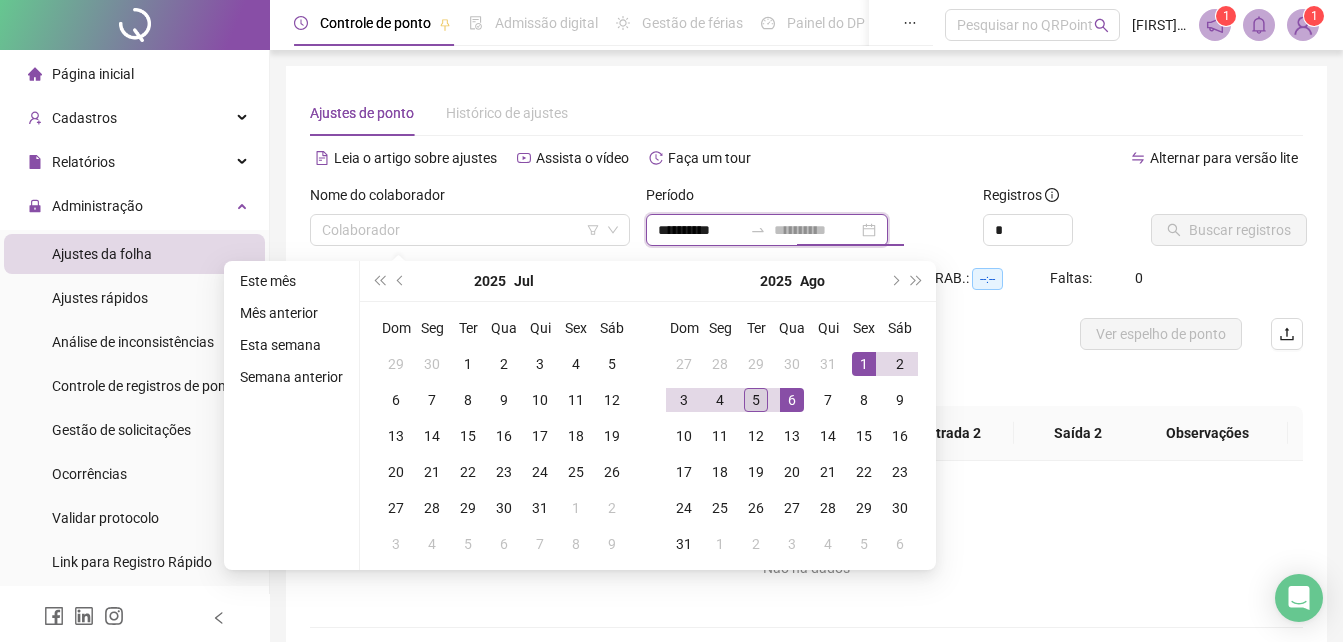 type on "**********" 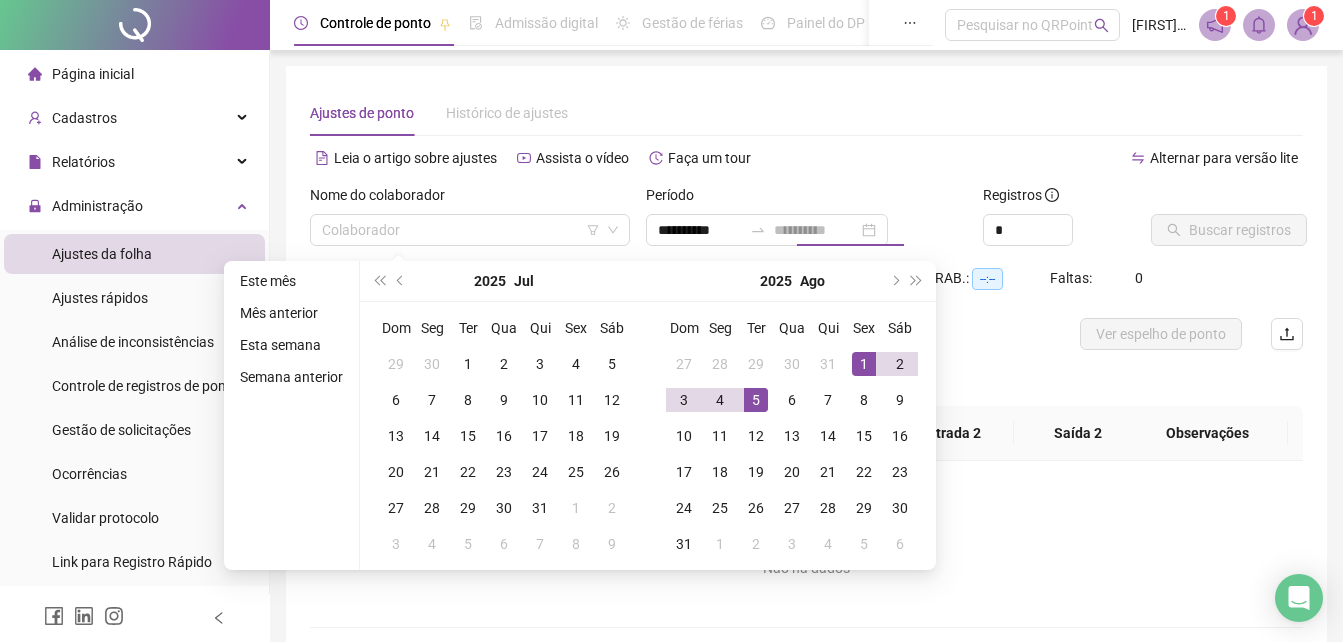 click on "5" at bounding box center (756, 400) 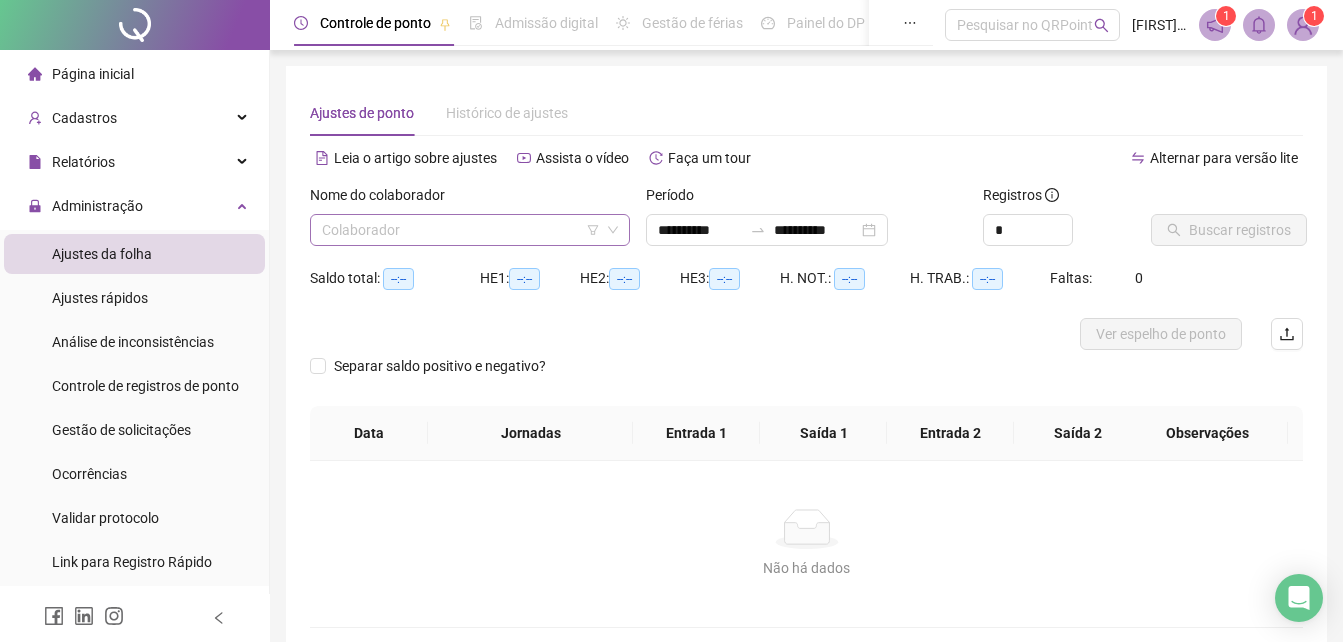 click at bounding box center (461, 230) 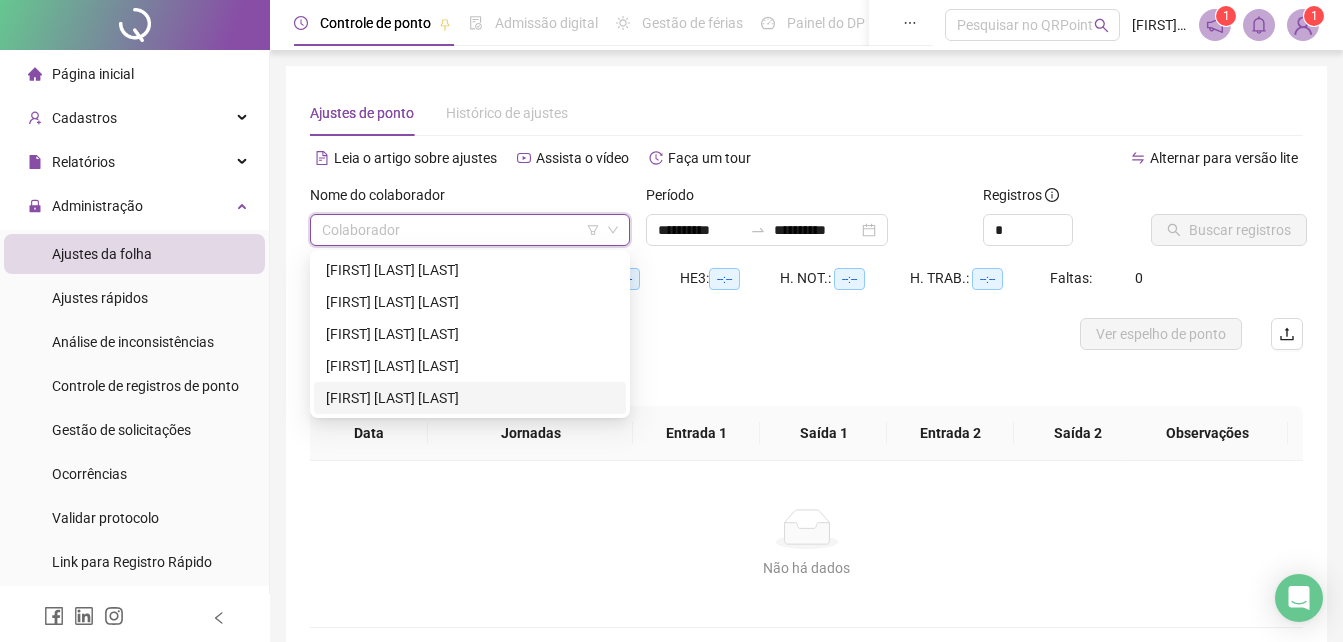 click on "[FIRST] [LAST] [LAST]" at bounding box center [470, 398] 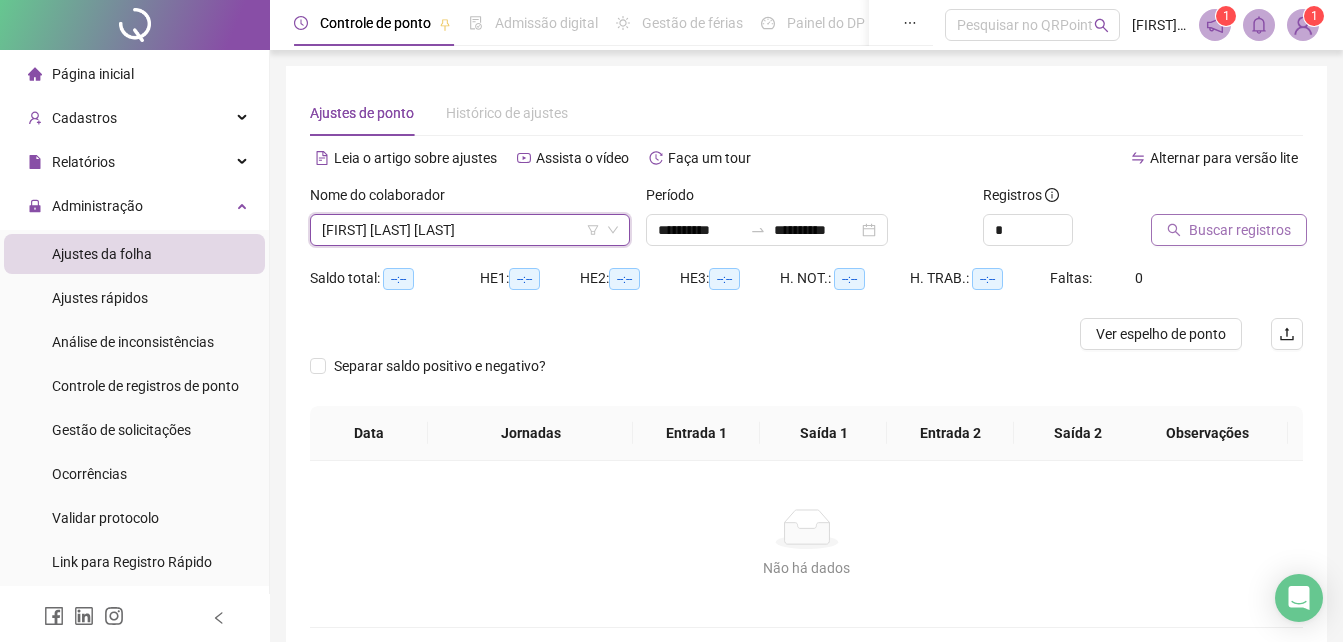 click on "Buscar registros" at bounding box center (1240, 230) 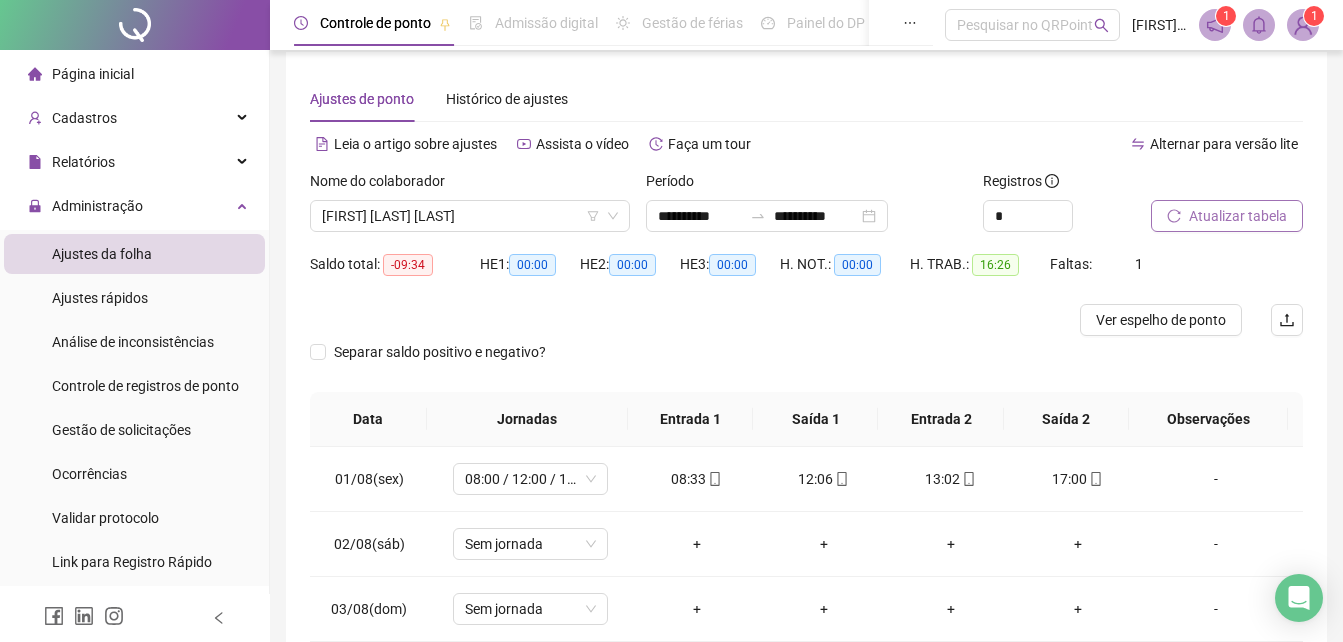 scroll, scrollTop: 0, scrollLeft: 0, axis: both 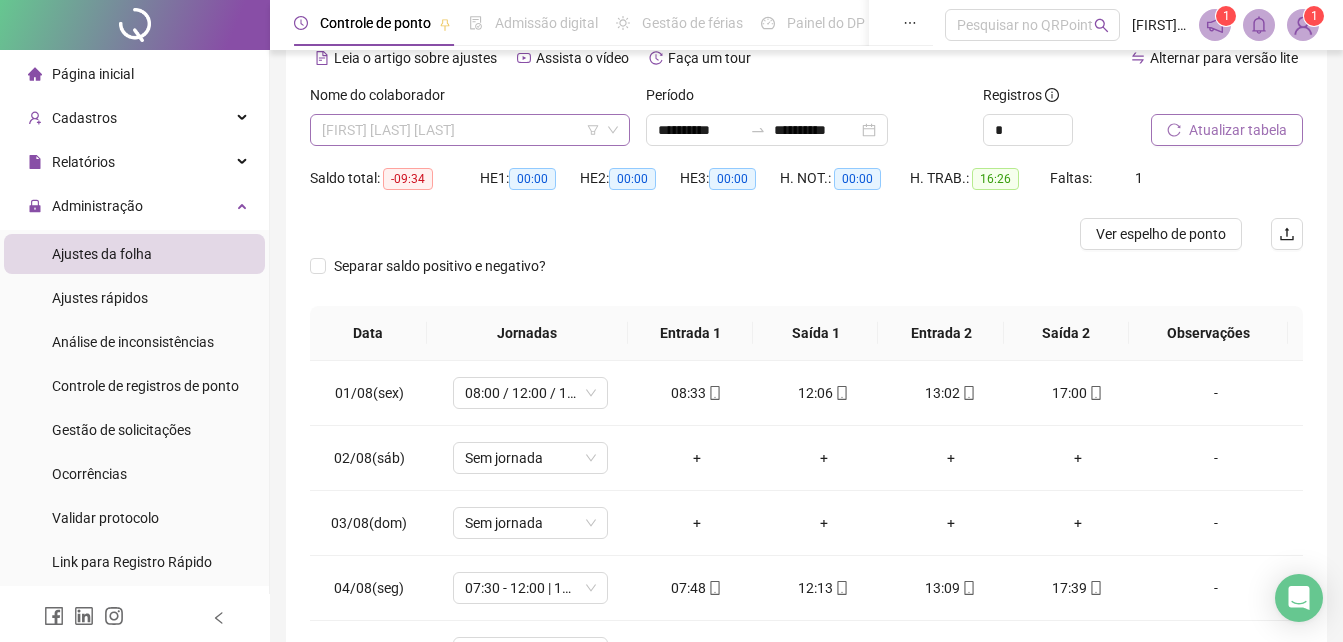 click on "[FIRST] [LAST] [LAST]" at bounding box center (470, 130) 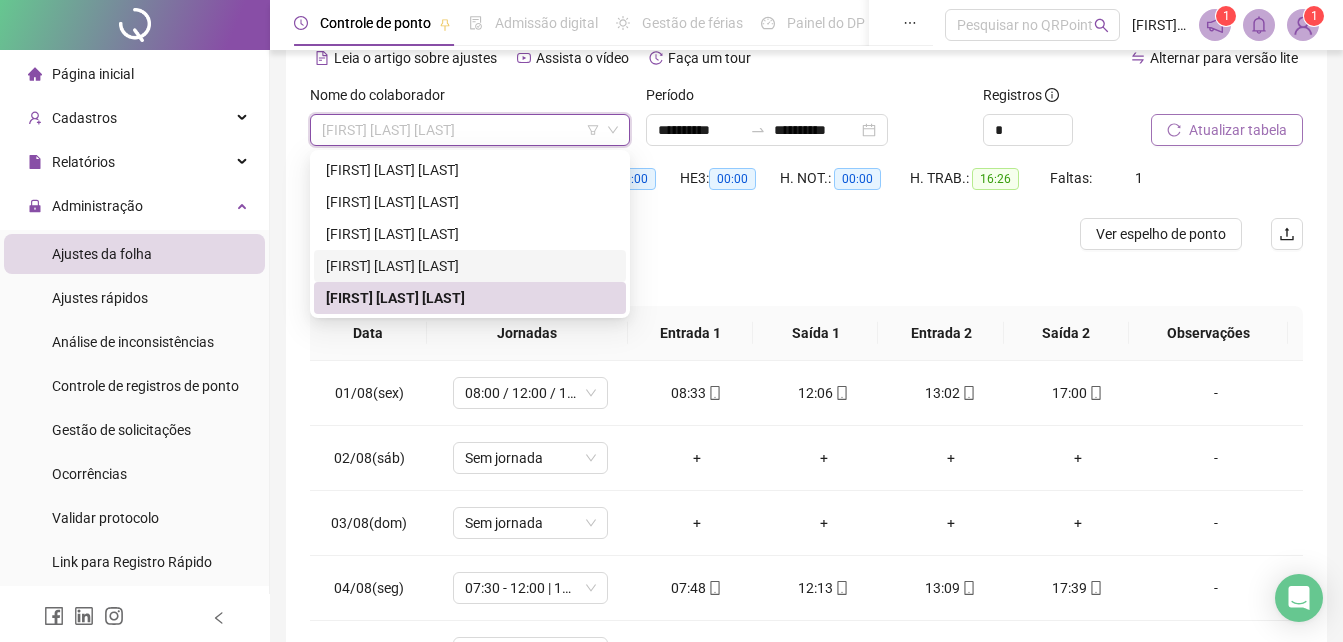 click on "[FIRST] [LAST] [LAST]" at bounding box center (470, 266) 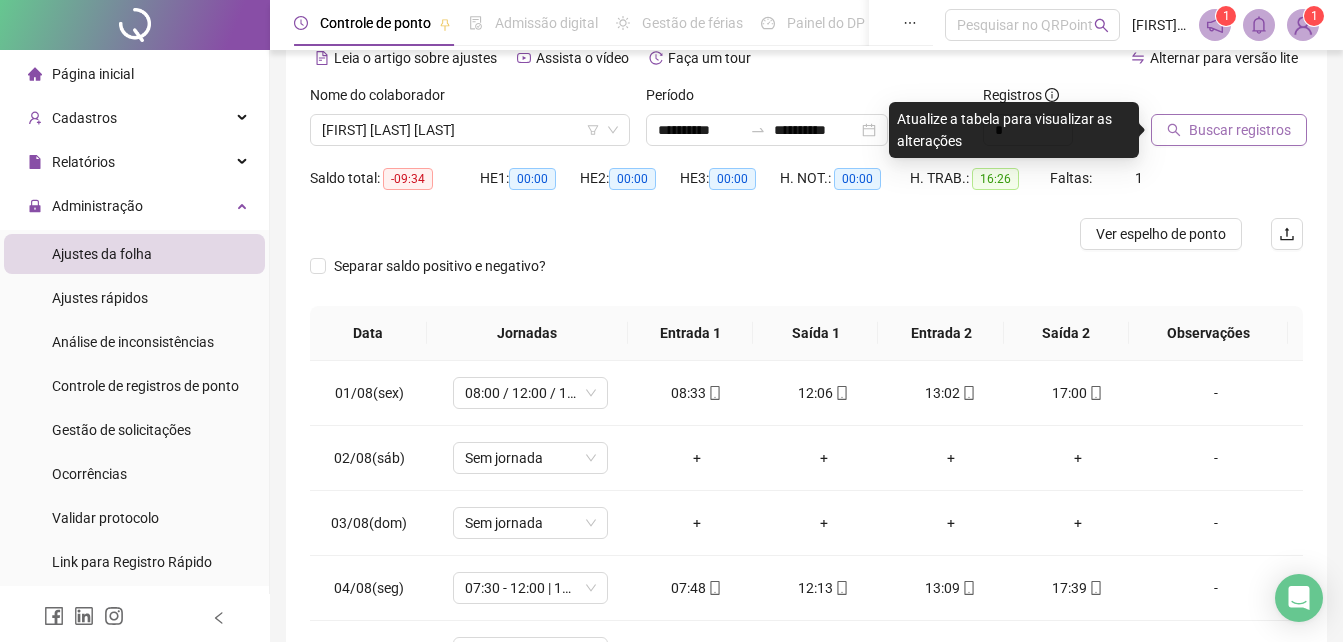 click on "Buscar registros" at bounding box center (1240, 130) 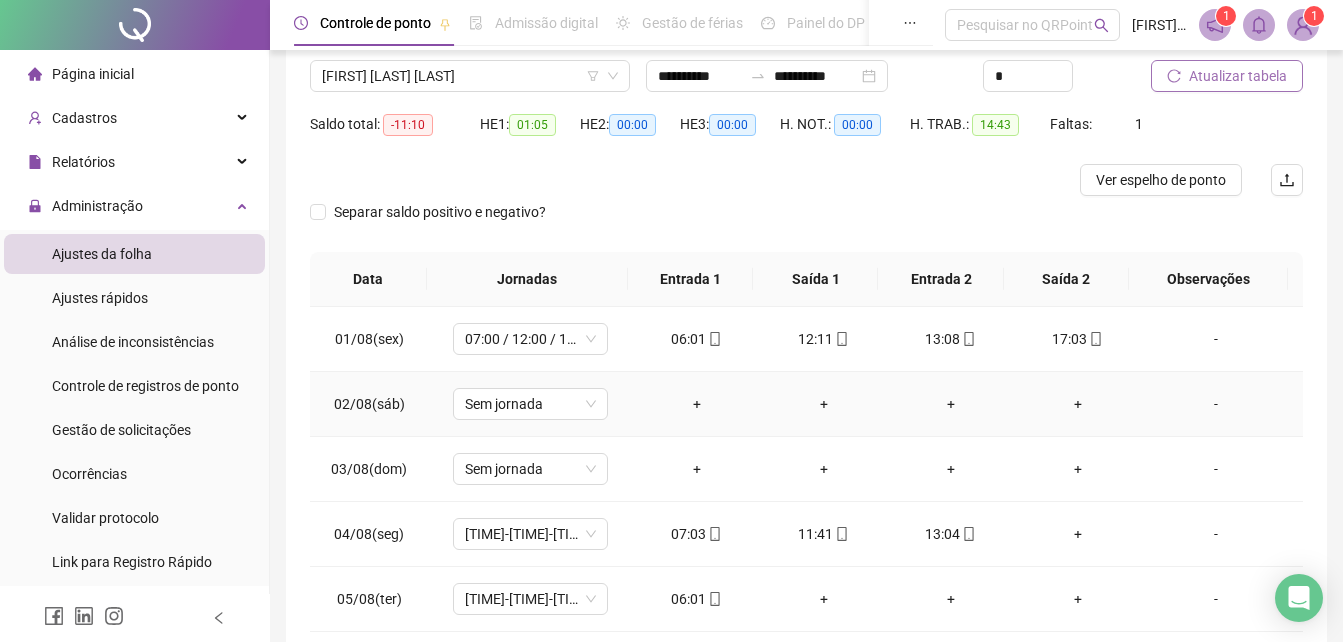 scroll, scrollTop: 254, scrollLeft: 0, axis: vertical 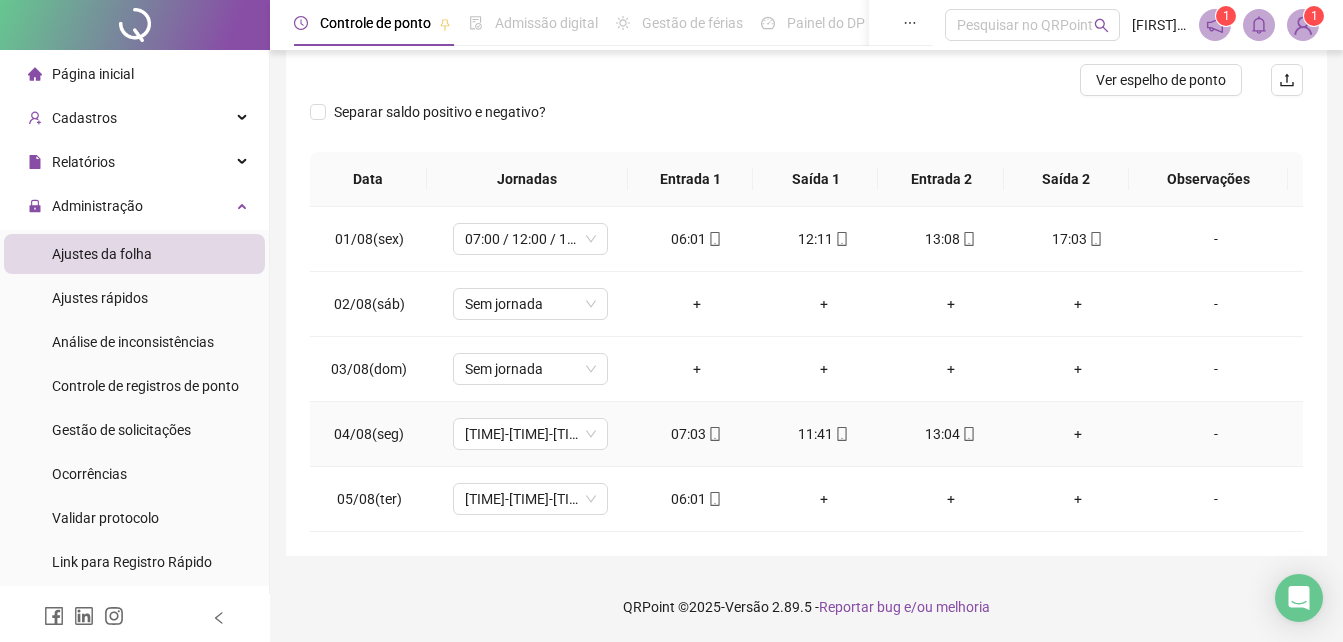 click on "+" at bounding box center [1077, 434] 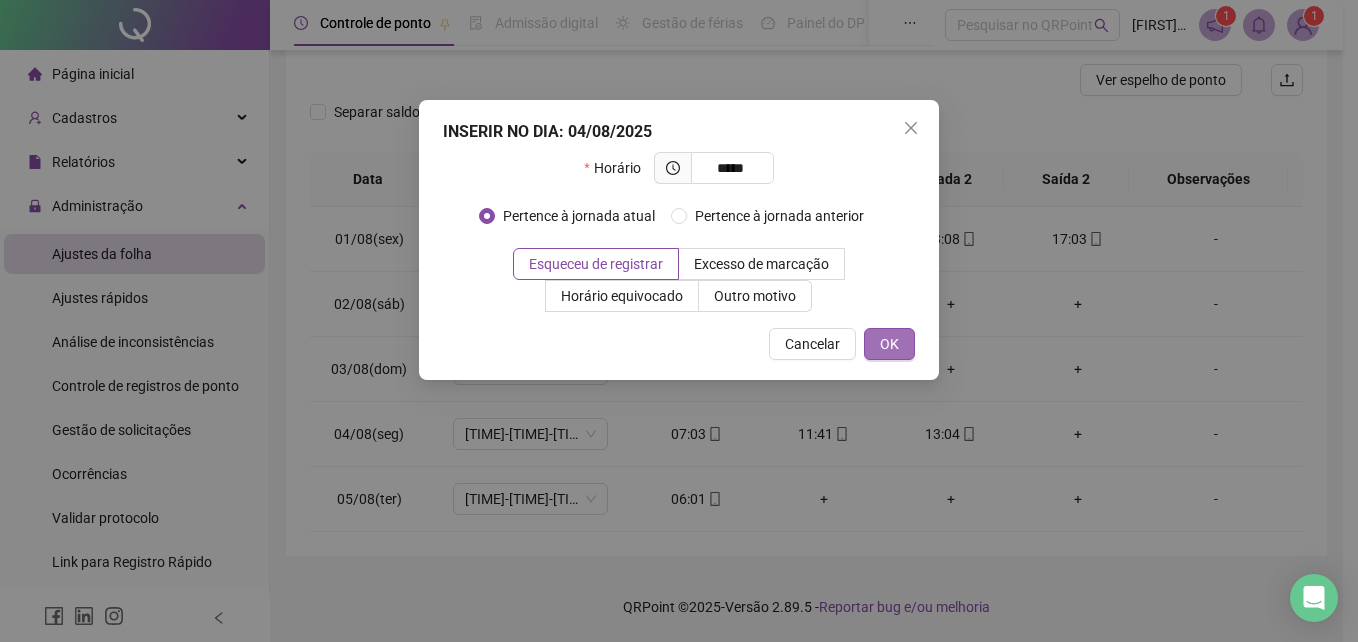 type on "*****" 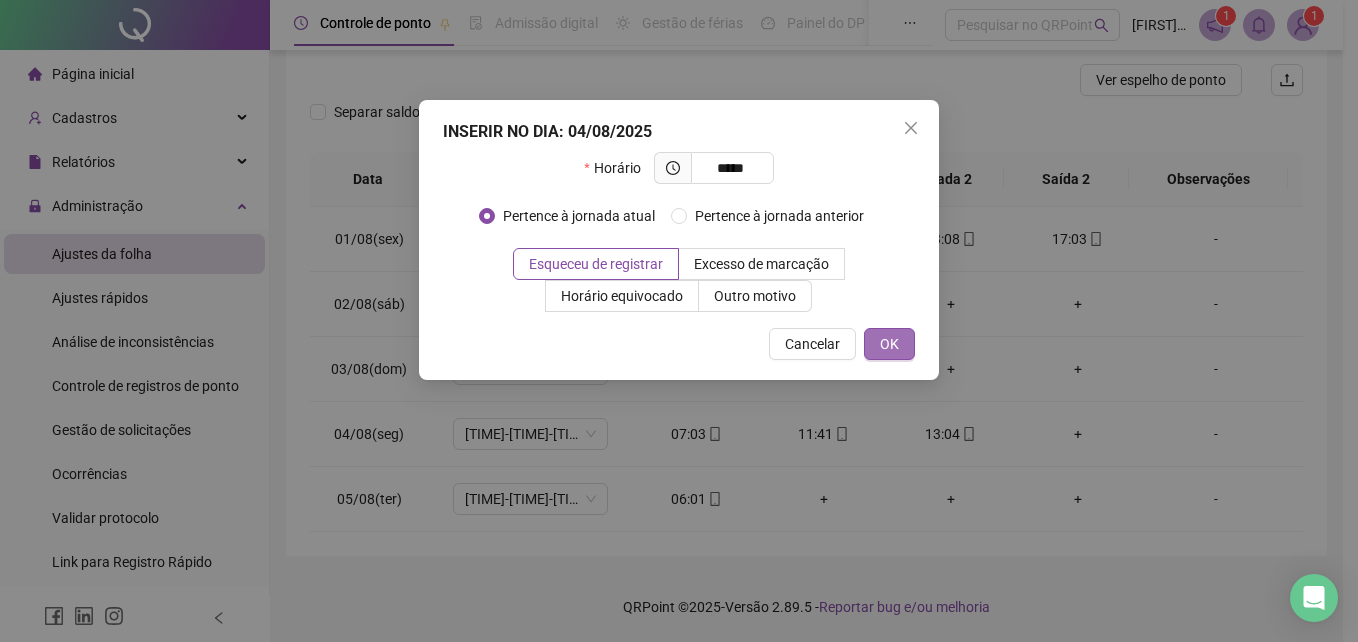 click on "OK" at bounding box center (889, 344) 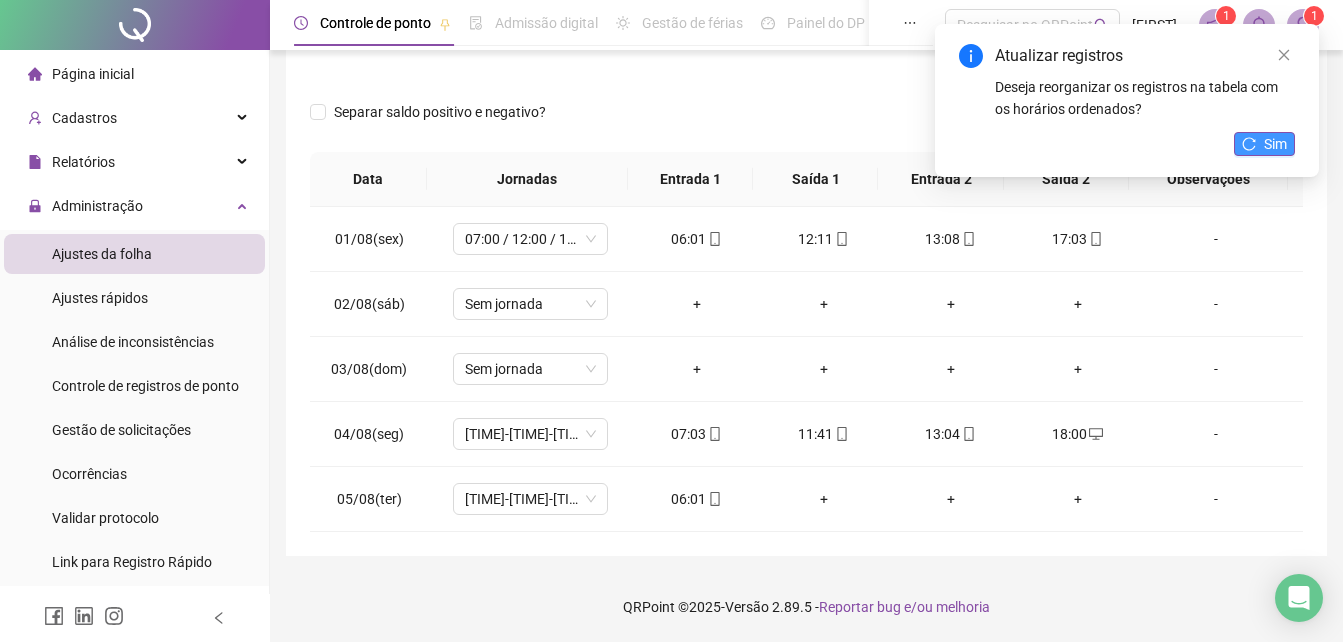click on "Sim" at bounding box center (1275, 144) 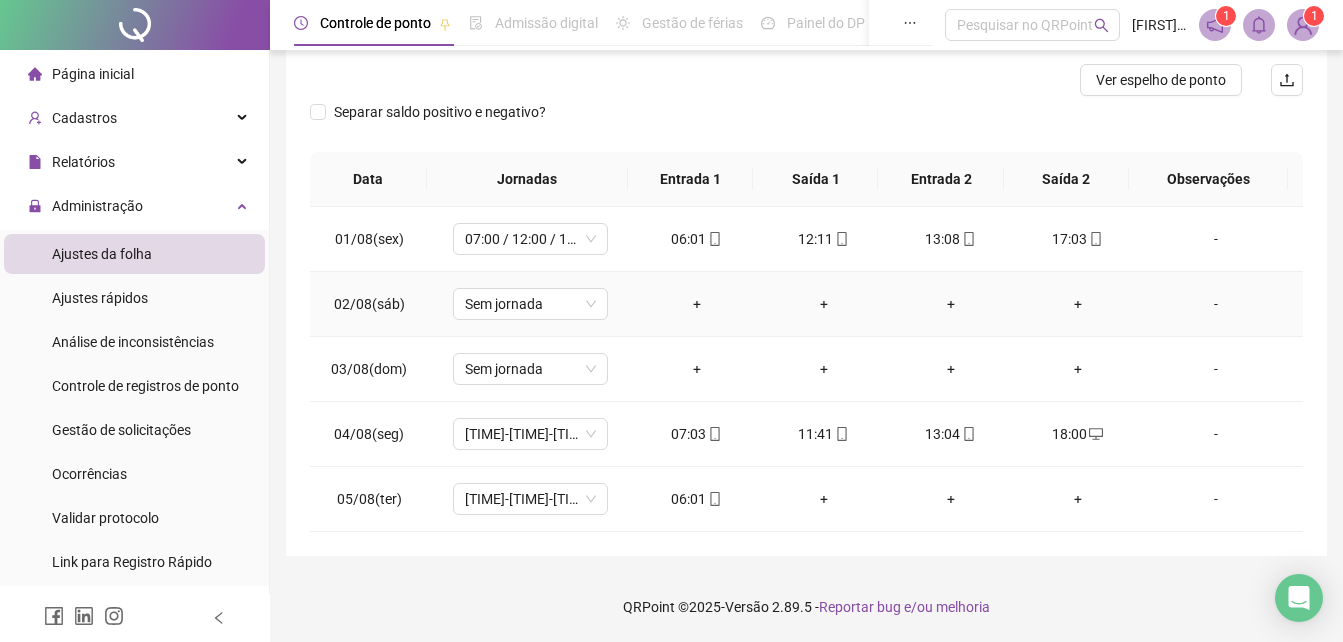 scroll, scrollTop: 0, scrollLeft: 0, axis: both 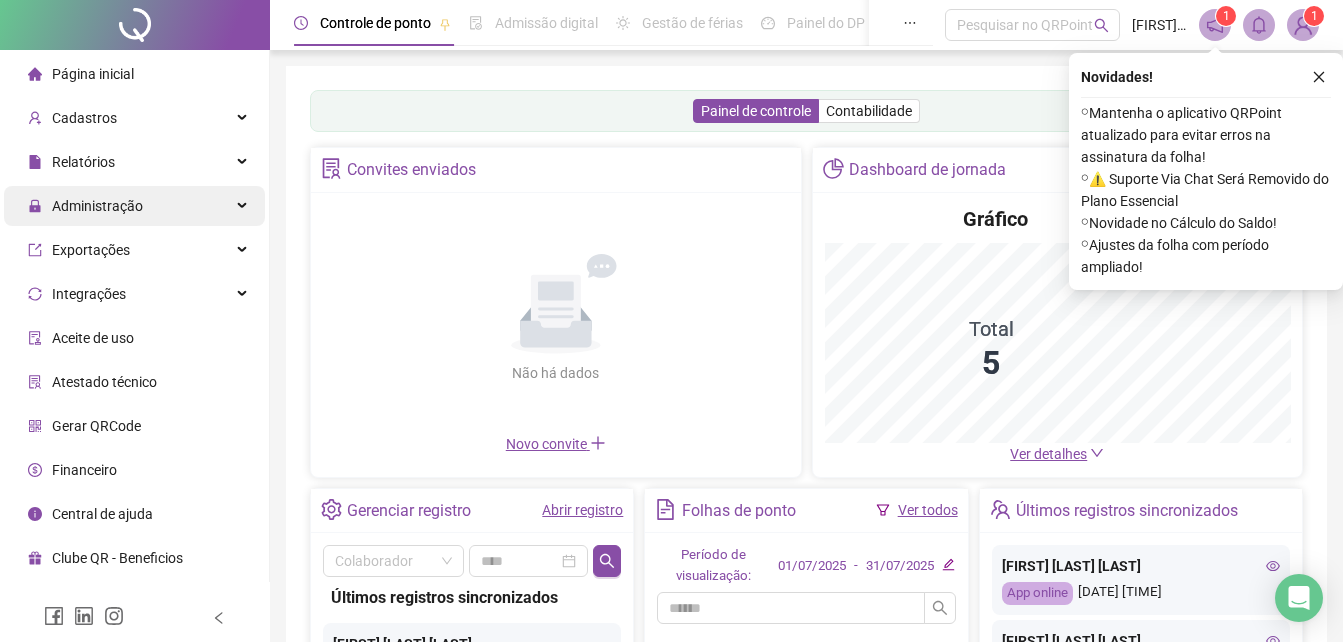 click on "Administração" at bounding box center [97, 206] 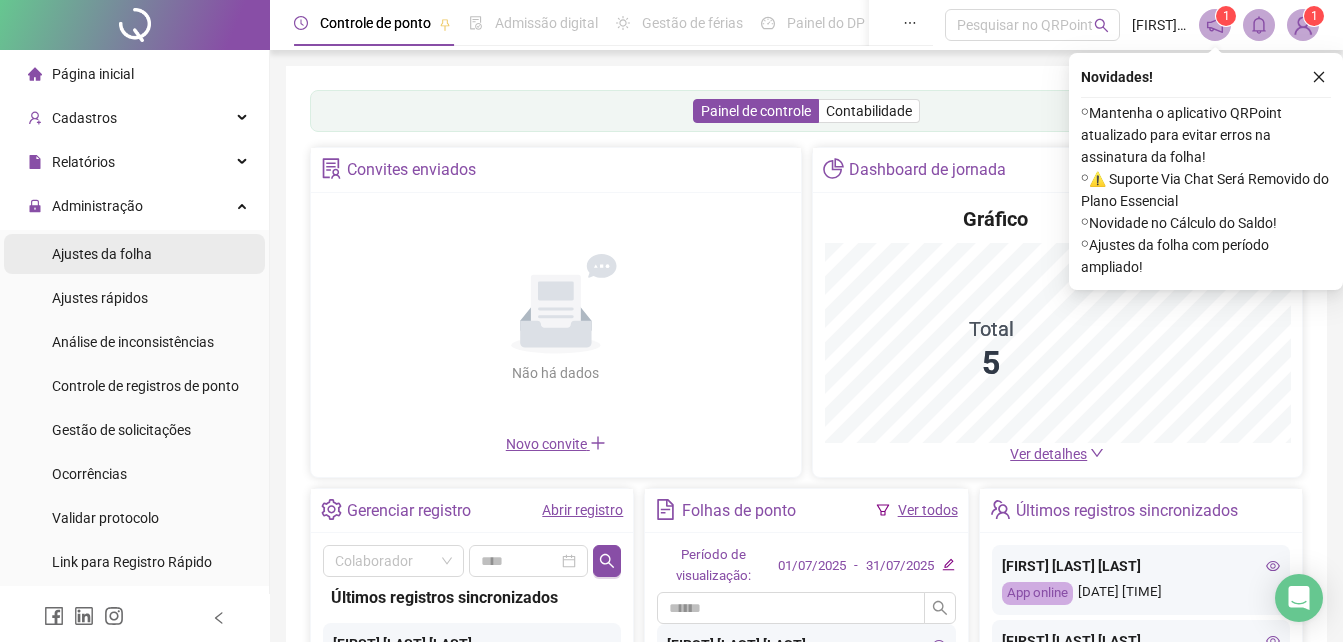 click on "Ajustes da folha" at bounding box center (102, 254) 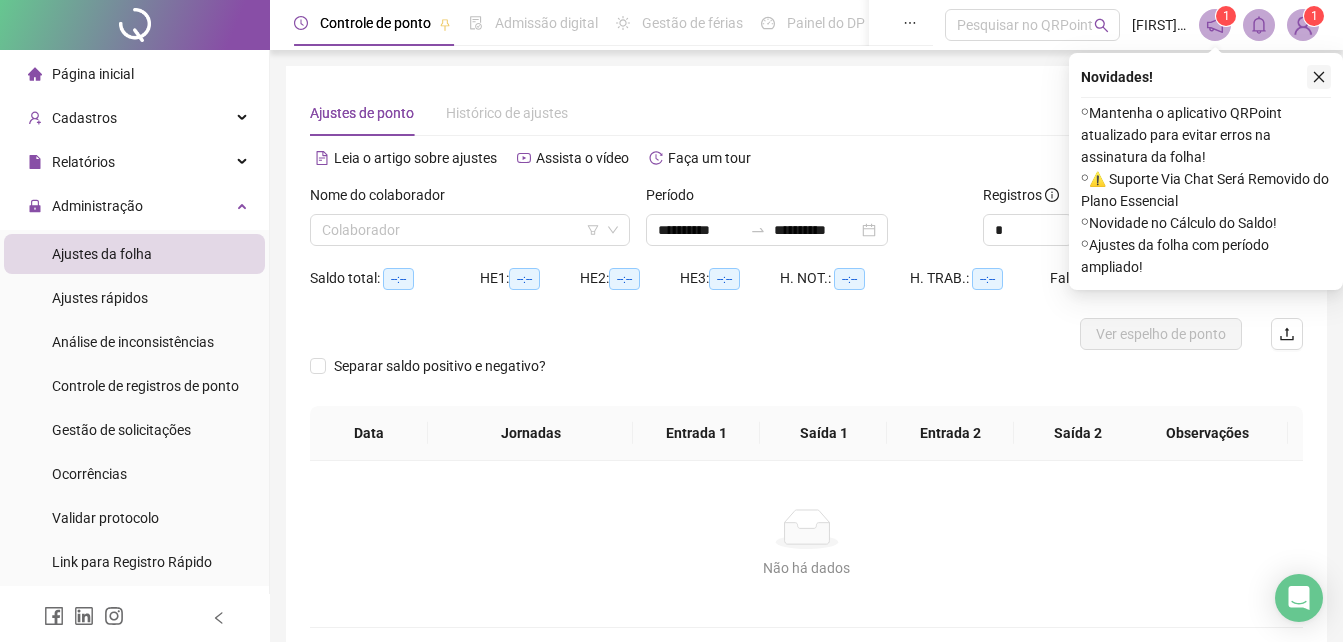 click at bounding box center [1319, 77] 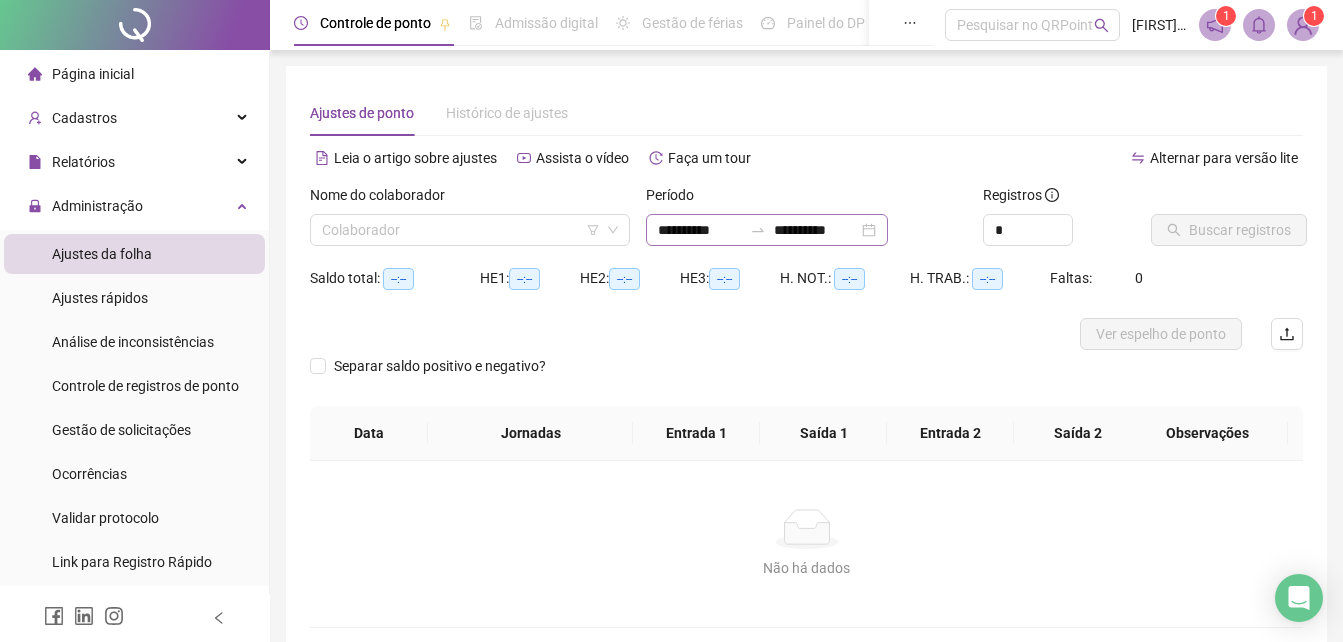 click on "**********" at bounding box center [767, 230] 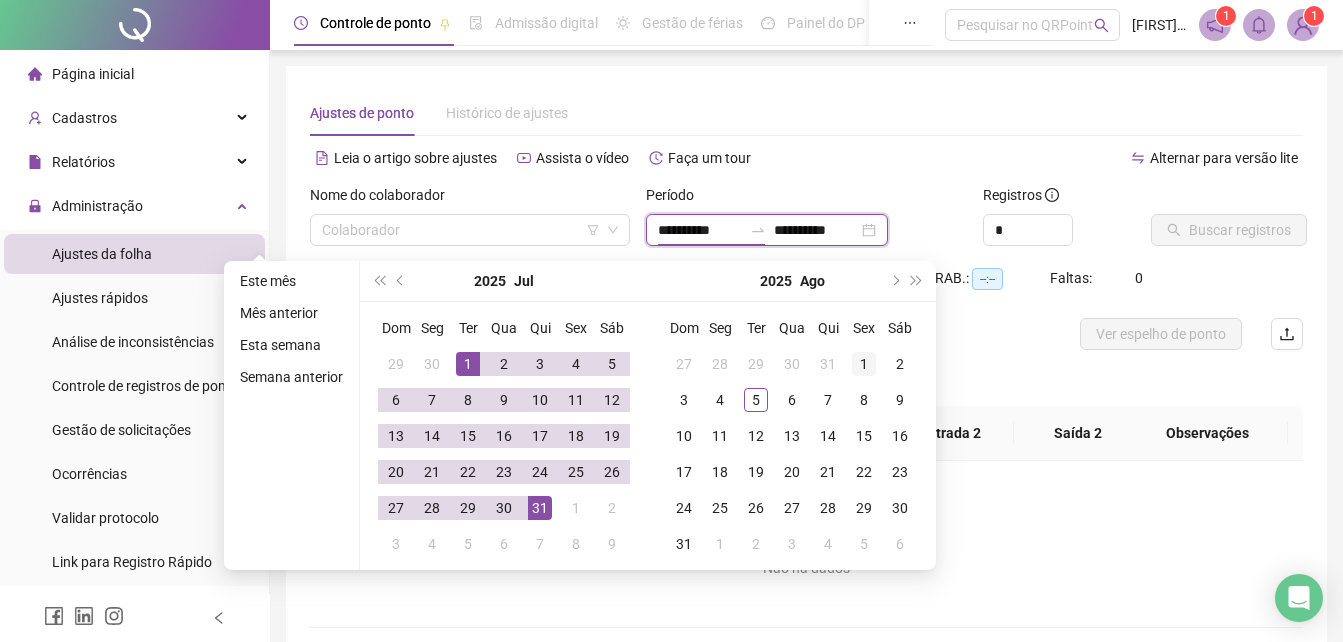 type on "**********" 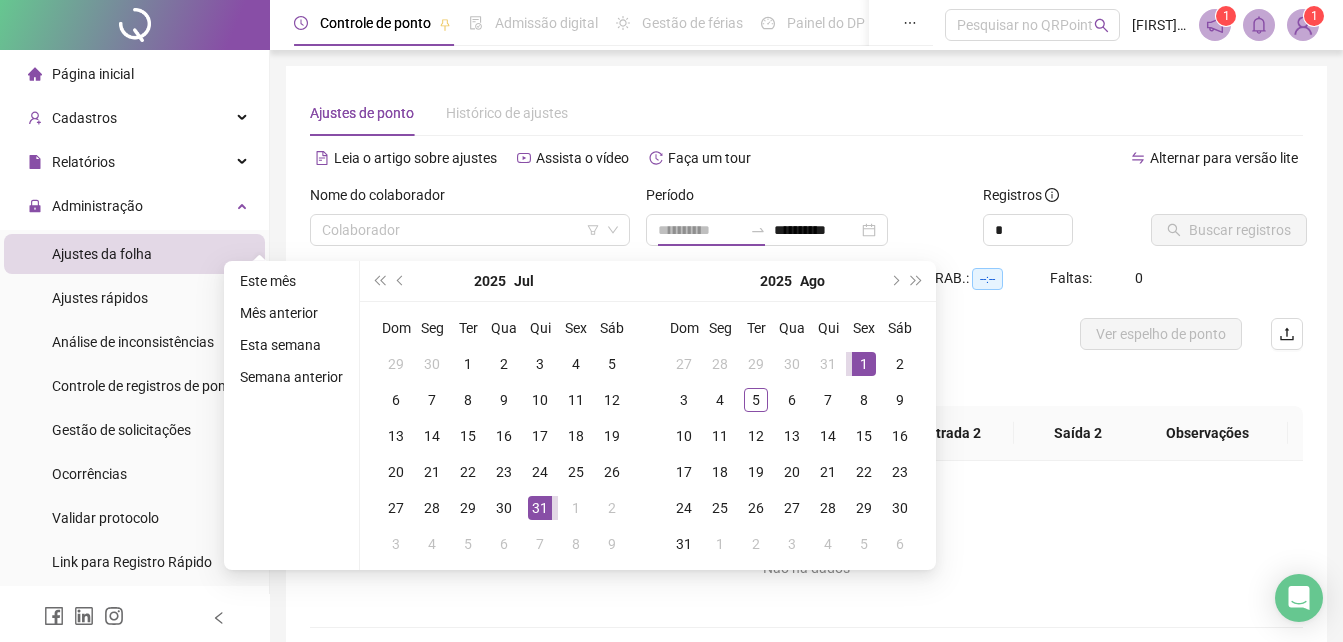 drag, startPoint x: 867, startPoint y: 367, endPoint x: 869, endPoint y: 354, distance: 13.152946 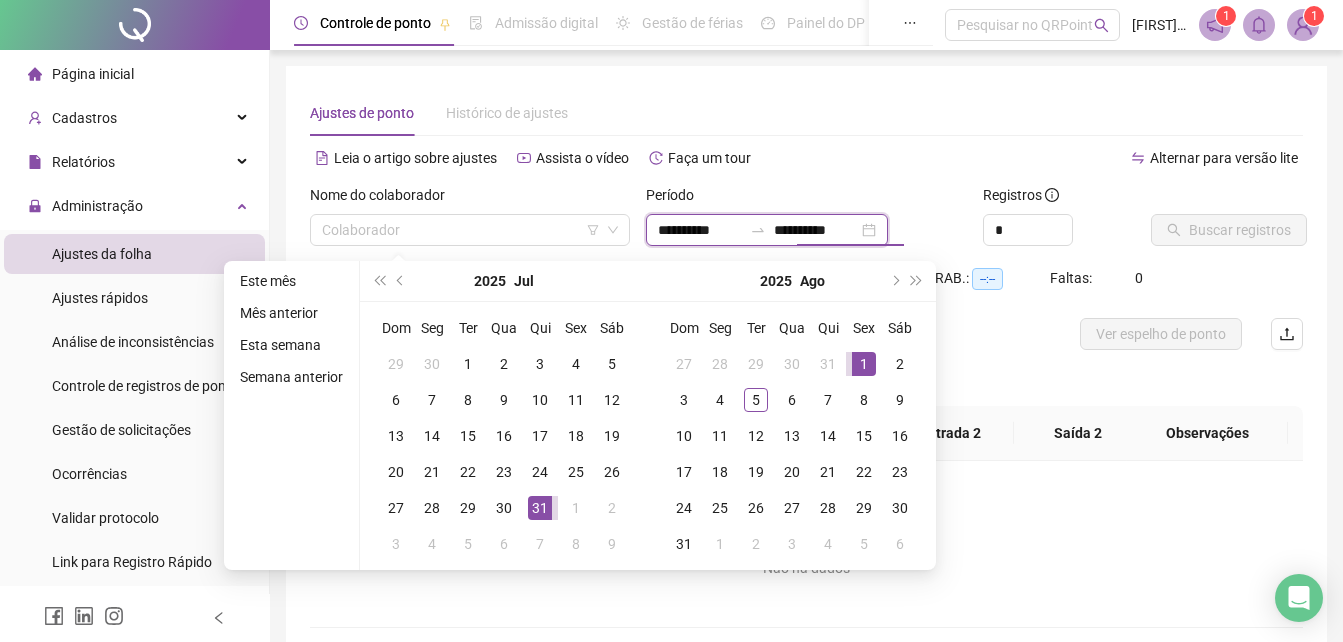 click on "**********" at bounding box center [816, 230] 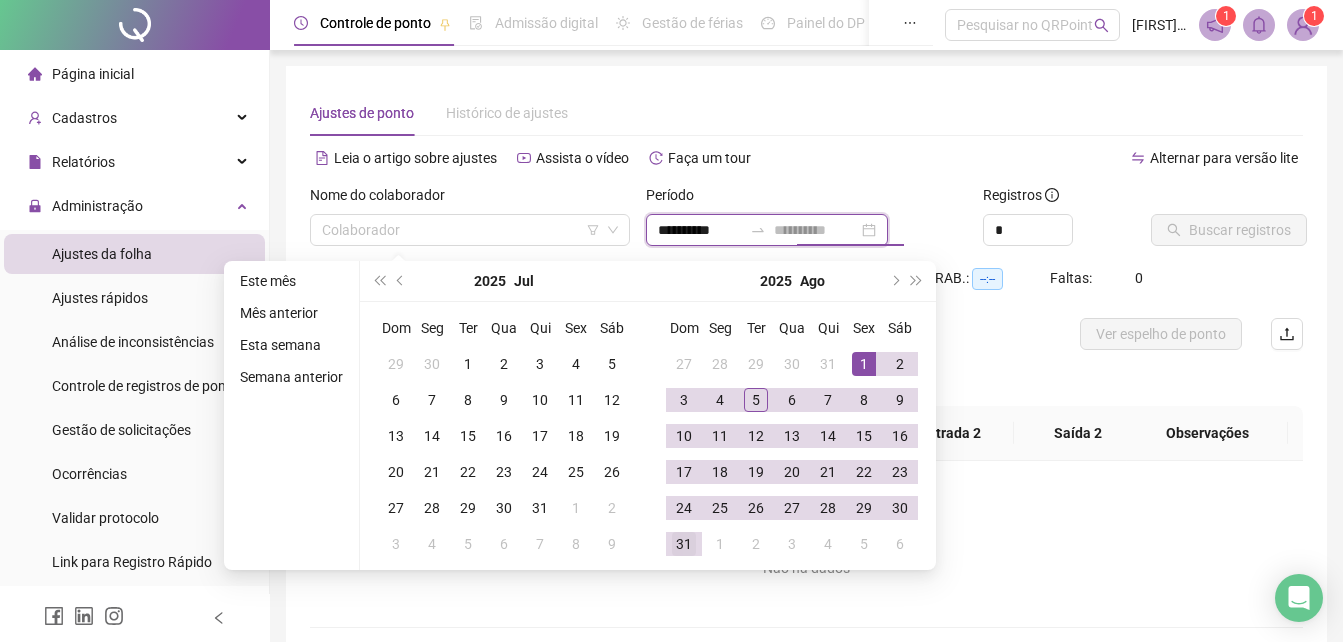 type on "**********" 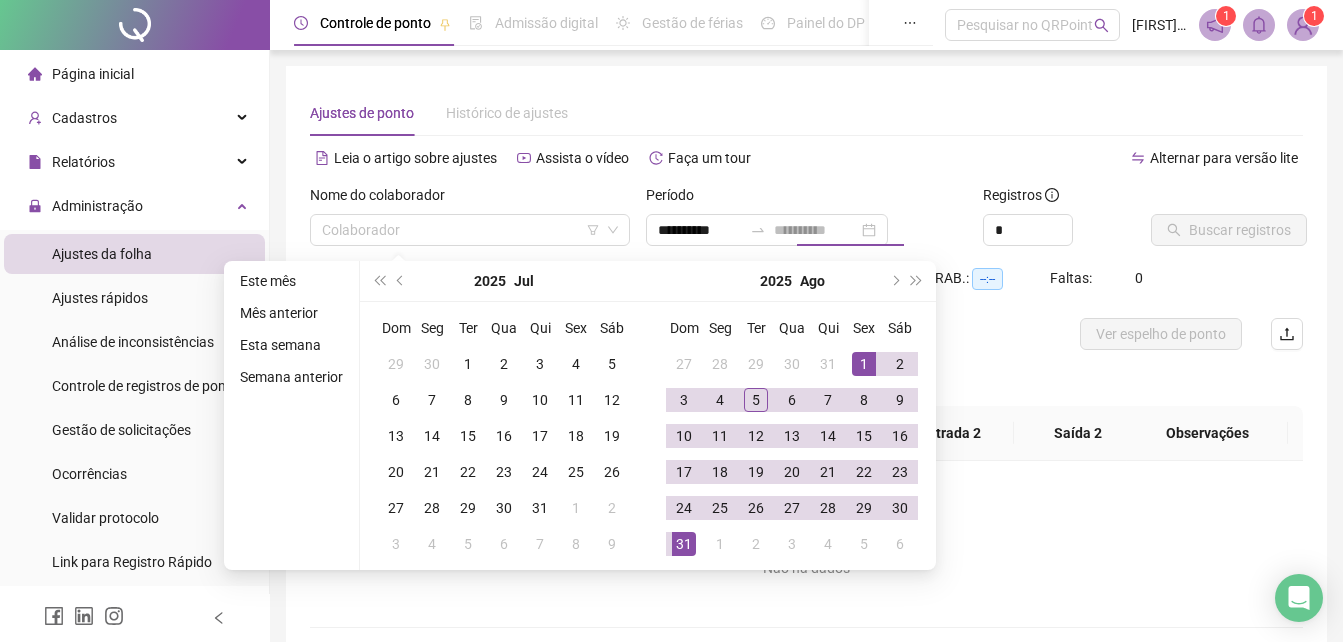click on "31" at bounding box center [684, 544] 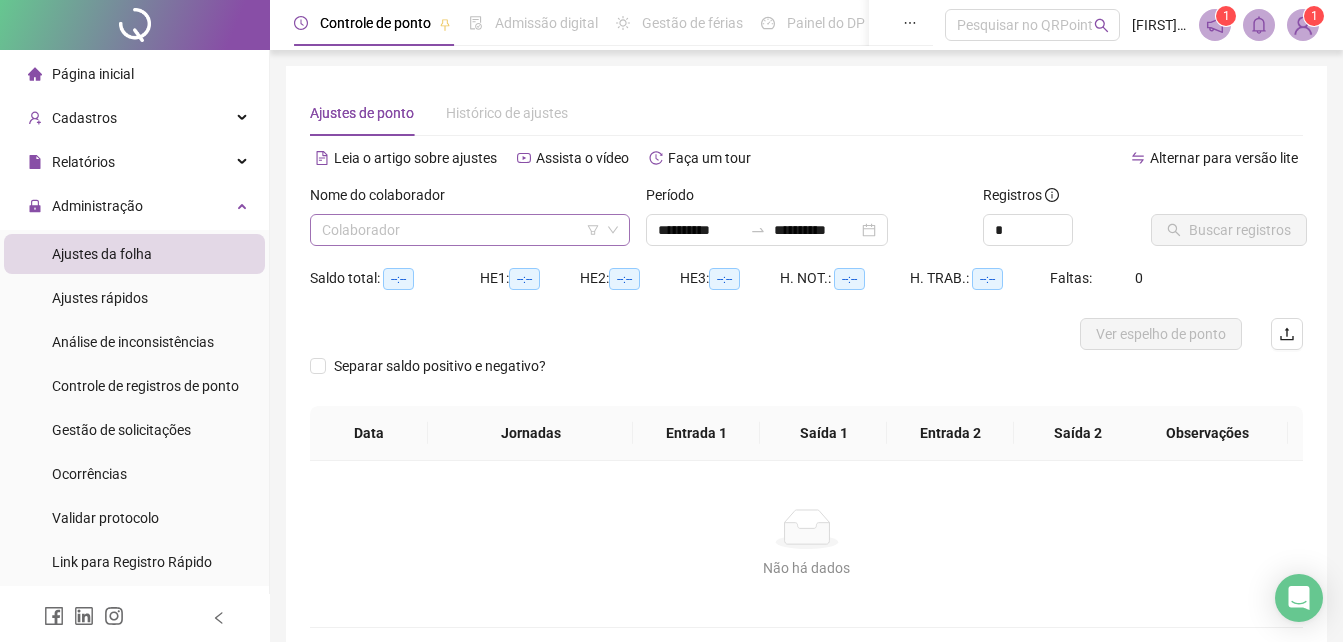 click at bounding box center (461, 230) 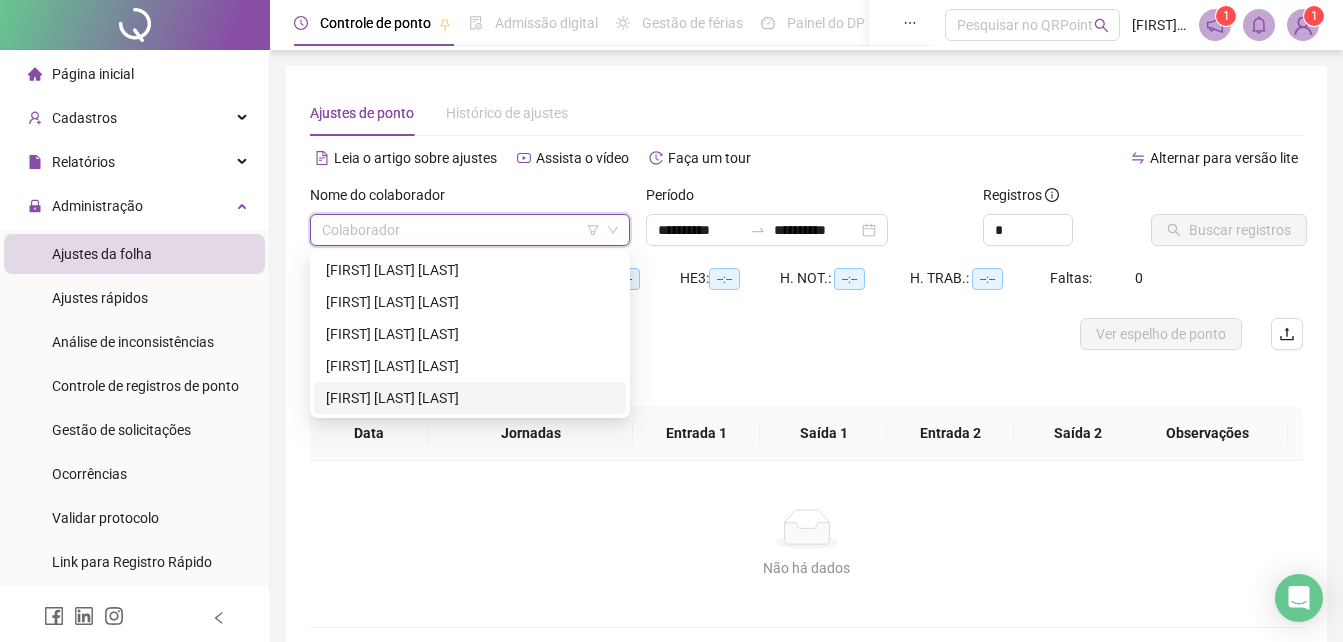 click on "[FIRST] [LAST] [LAST]" at bounding box center [470, 398] 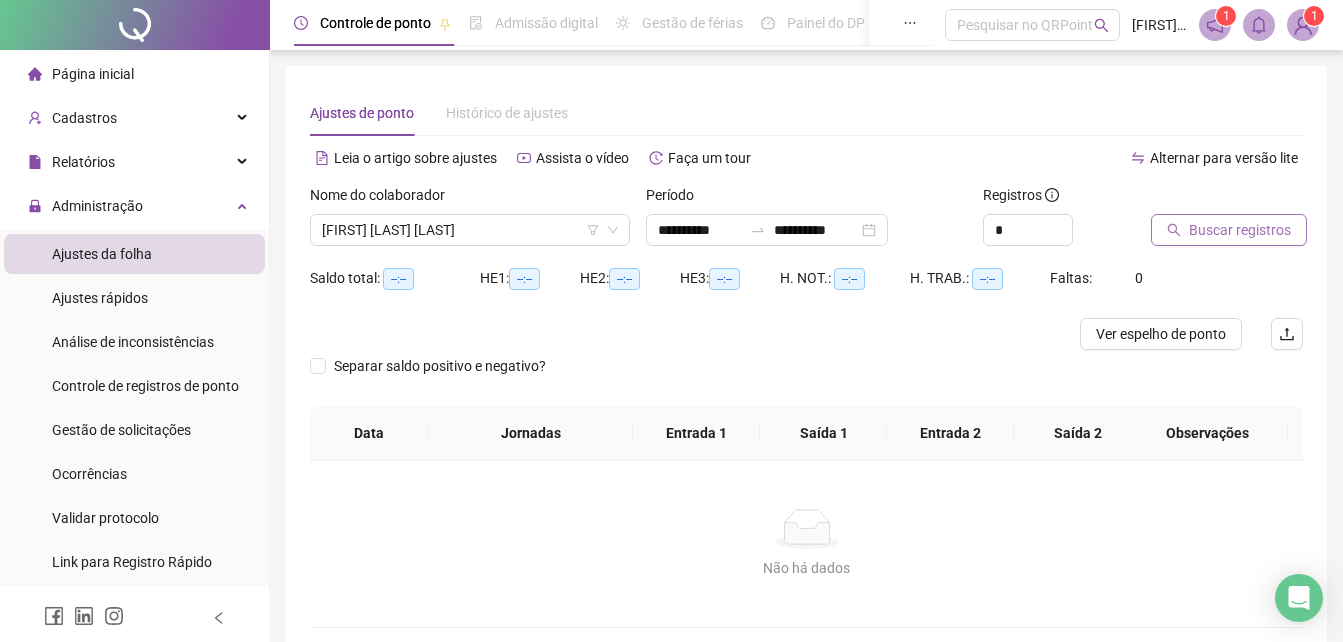 click on "Buscar registros" at bounding box center (1240, 230) 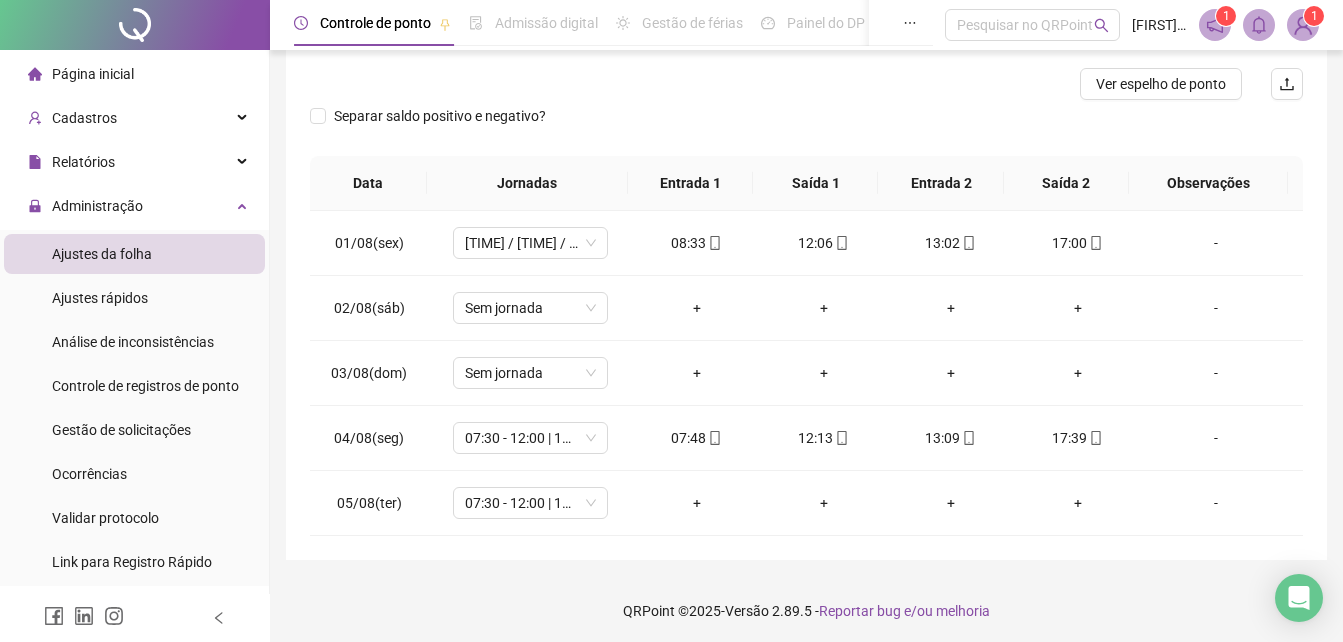 scroll, scrollTop: 254, scrollLeft: 0, axis: vertical 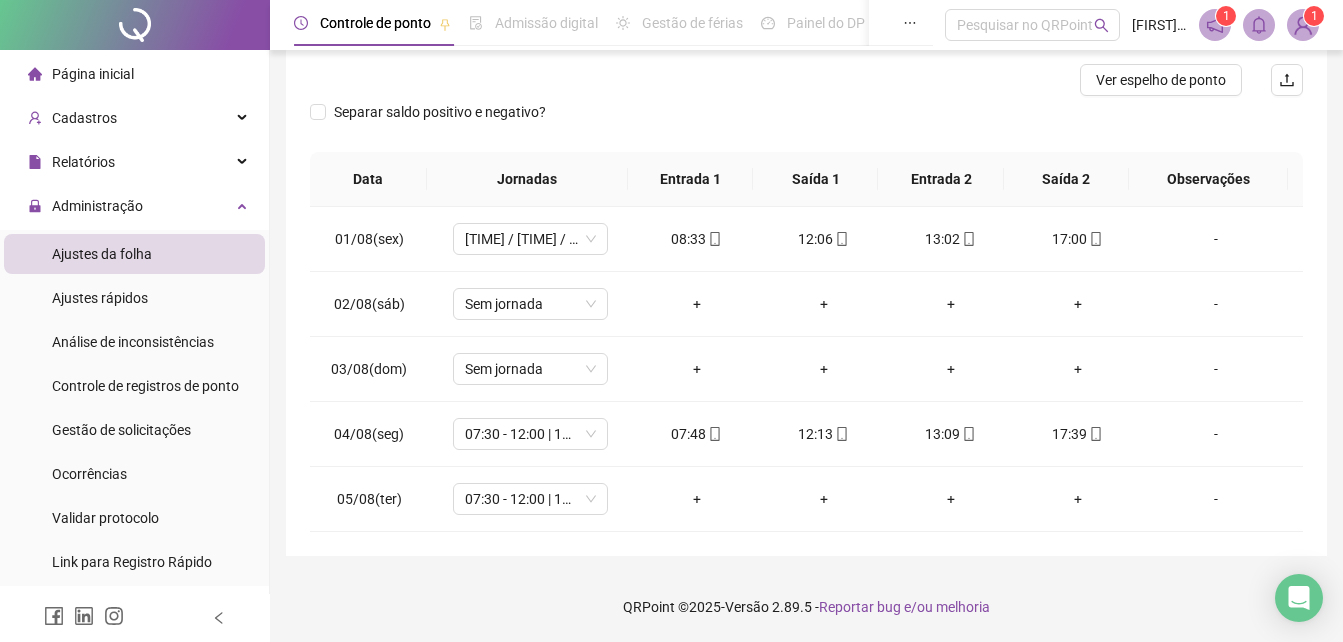 type 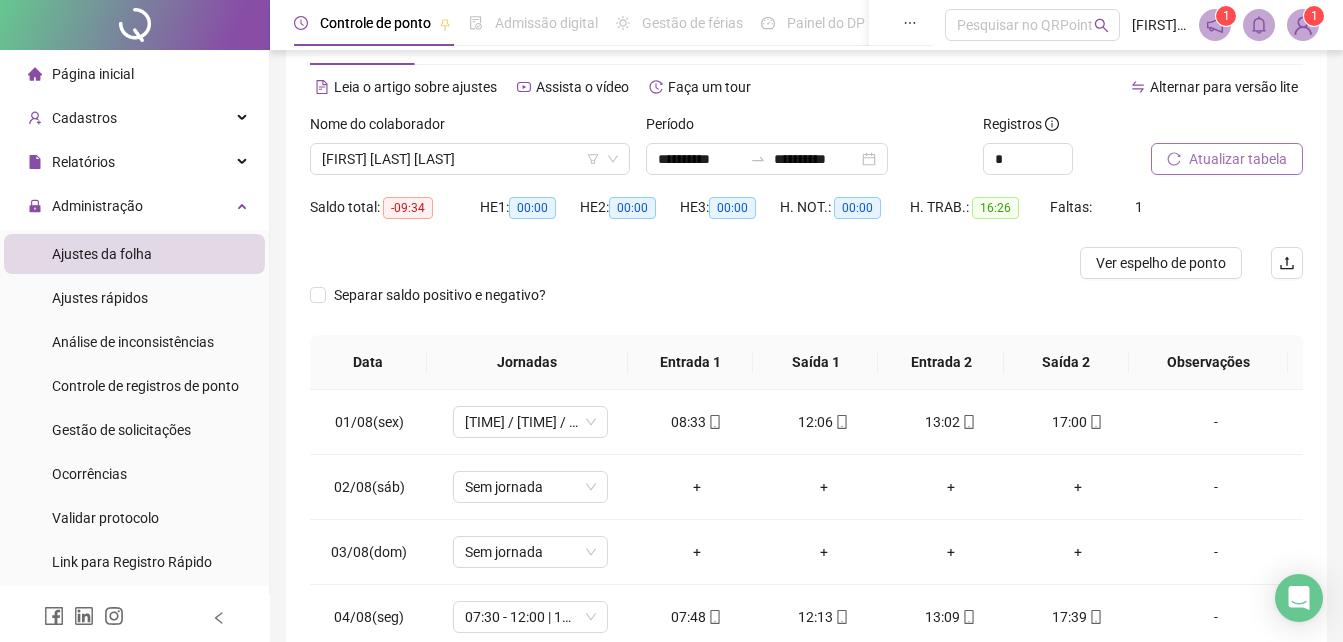 scroll, scrollTop: 0, scrollLeft: 0, axis: both 